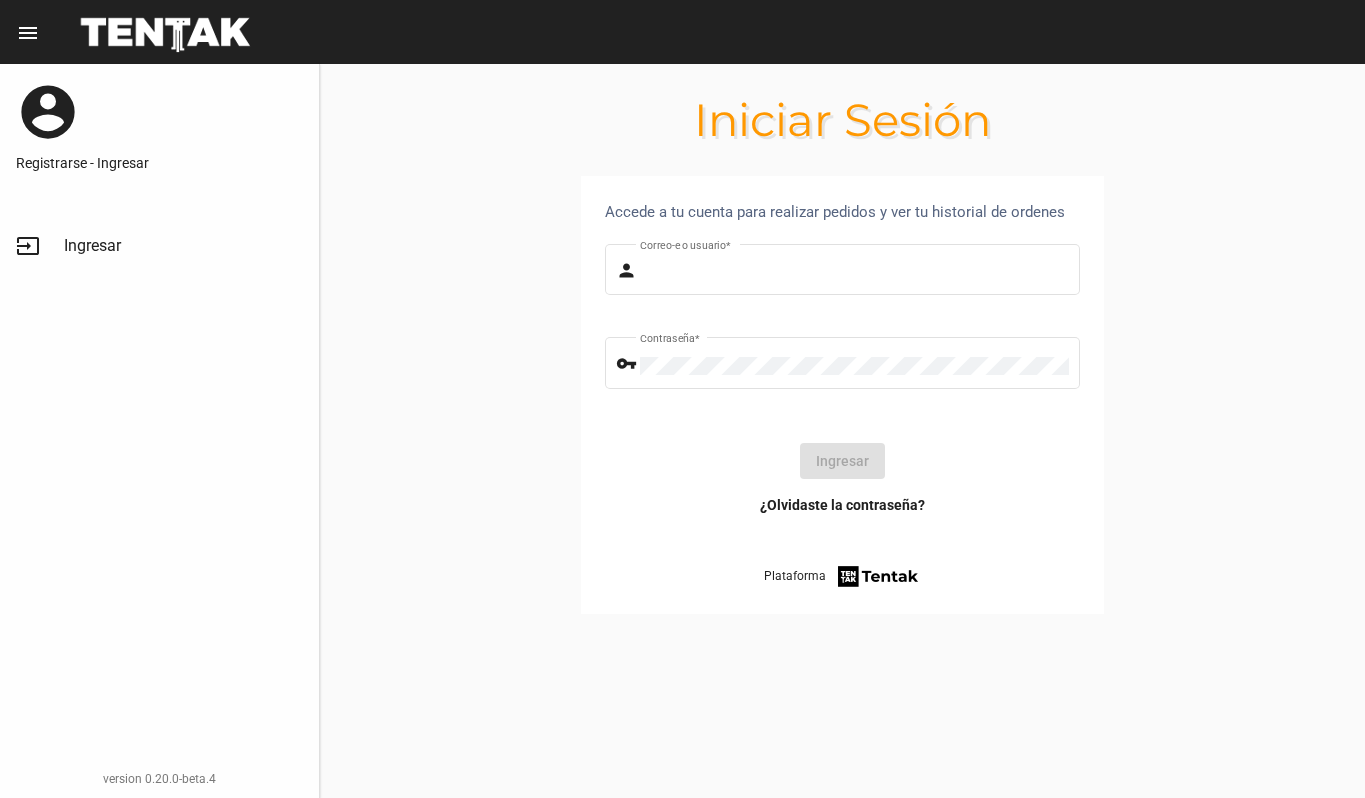 scroll, scrollTop: 0, scrollLeft: 0, axis: both 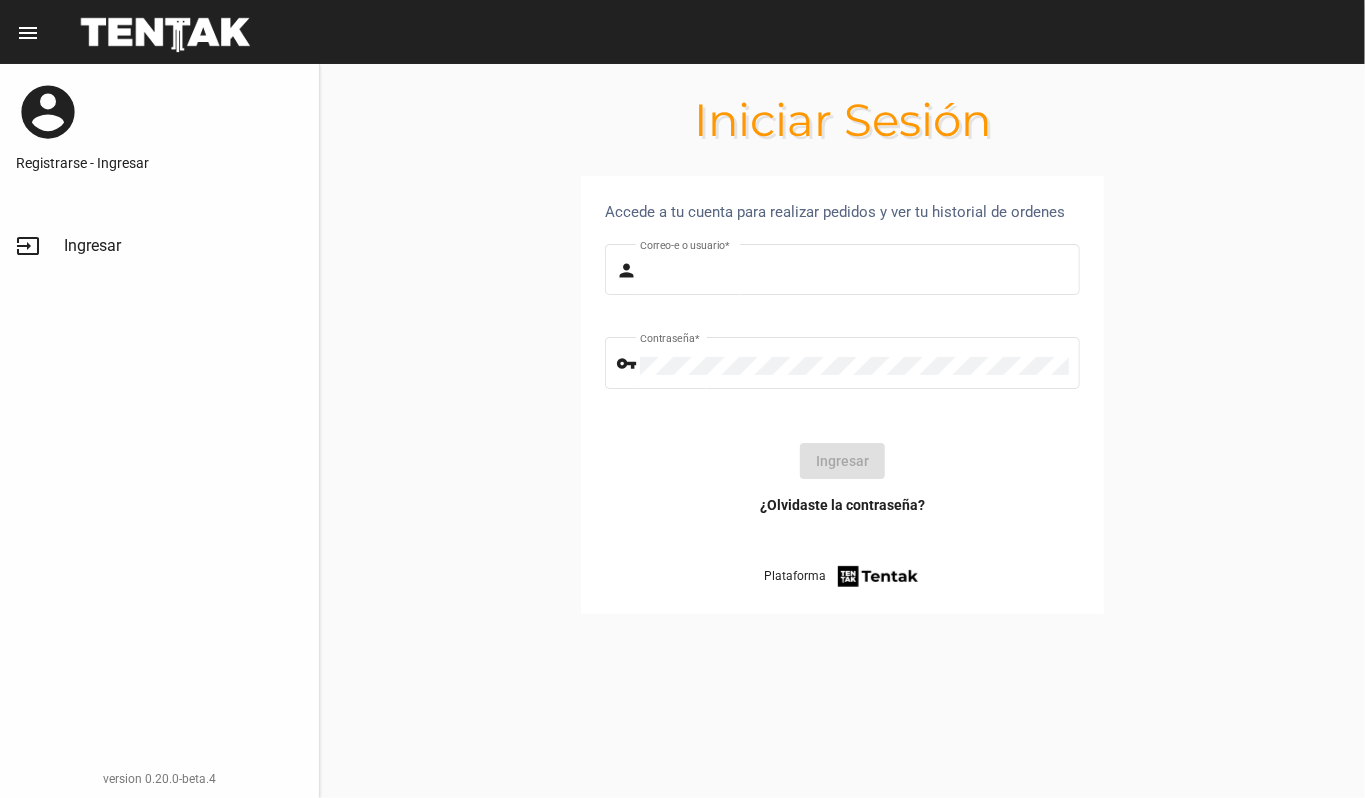 type on "DANKEHMB" 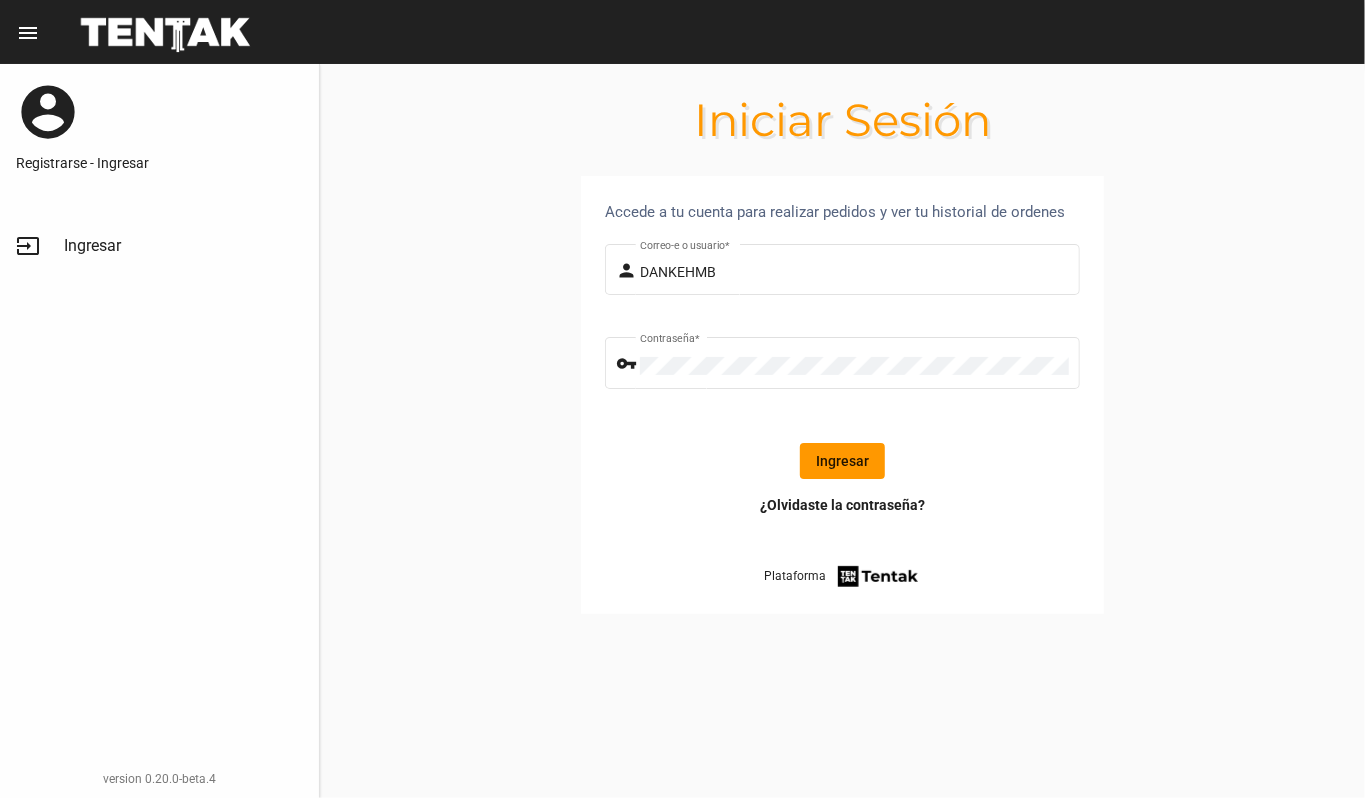 click on "Accede a tu cuenta para realizar pedidos y ver tu historial de ordenes person [USERNAME] Correo-e o usuario  * vpn_key Contraseña  * Ingresar ¿Olvidaste la contraseña? Plataforma" at bounding box center (842, 419) 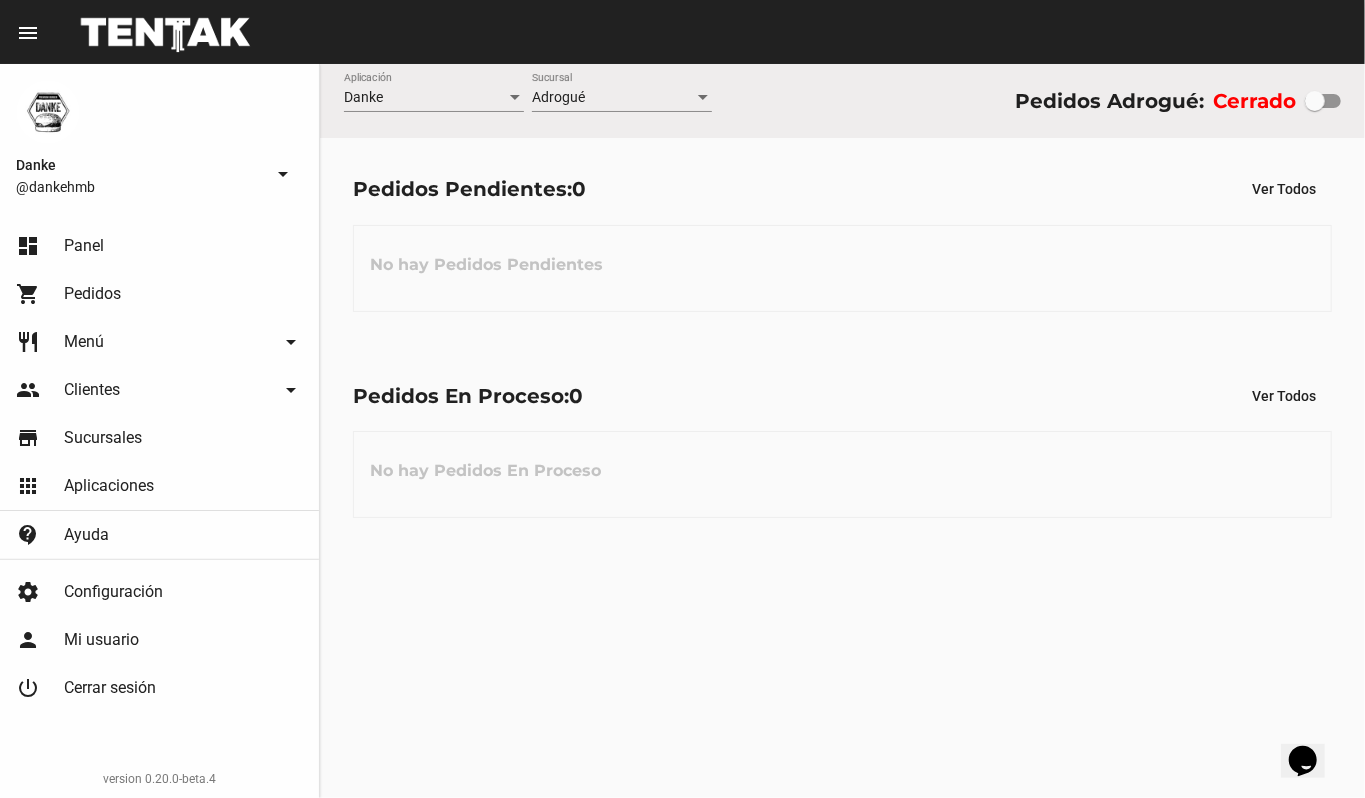 click at bounding box center (1315, 101) 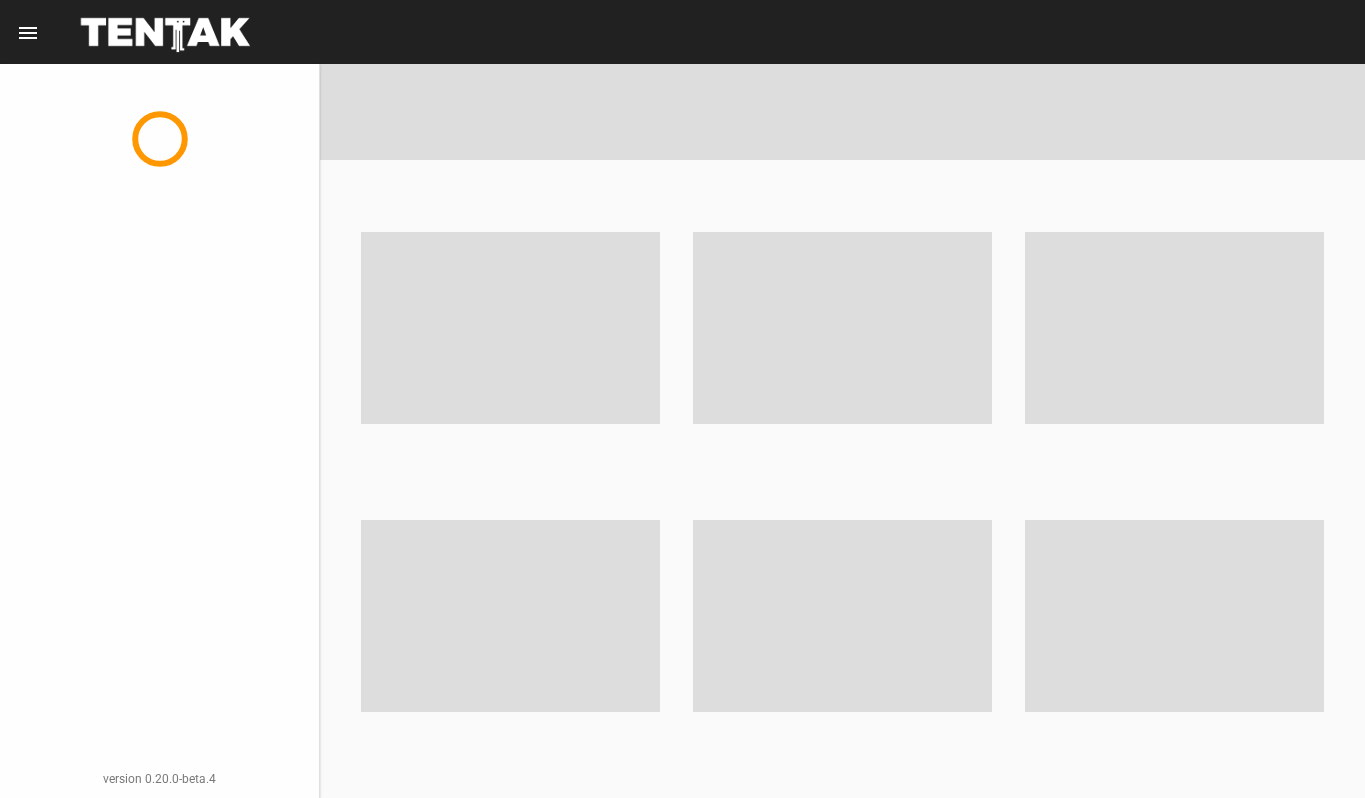 scroll, scrollTop: 0, scrollLeft: 0, axis: both 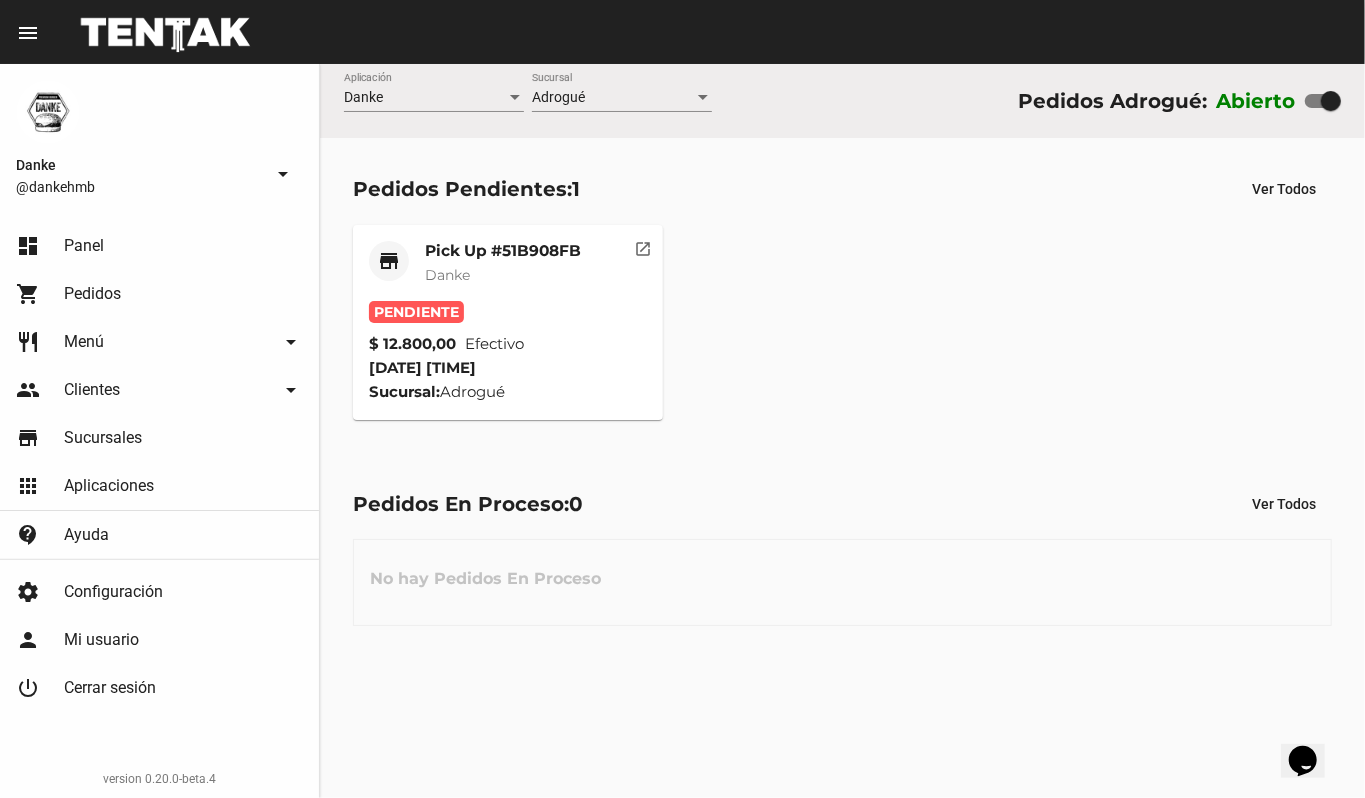 click on "Pick Up #51B908FB Danke" at bounding box center (503, 271) 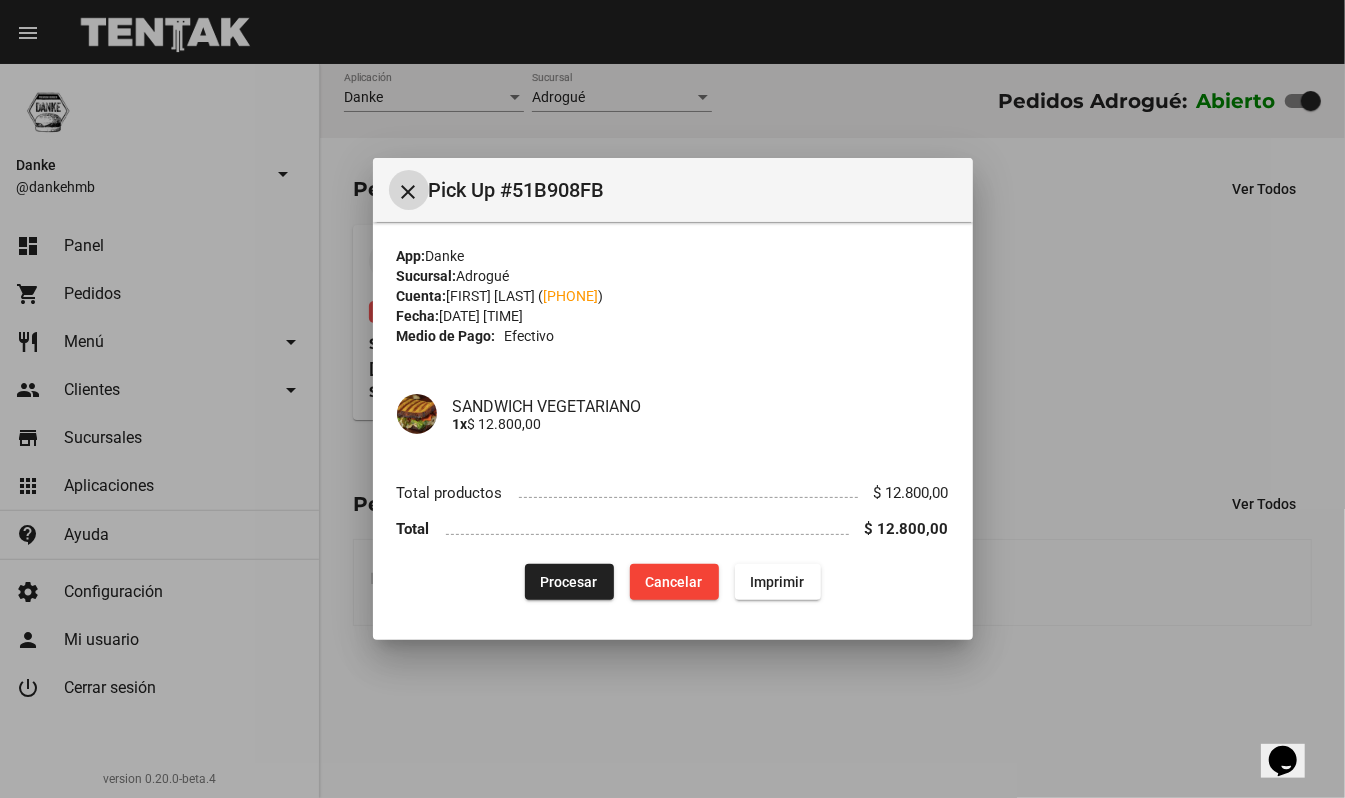 type 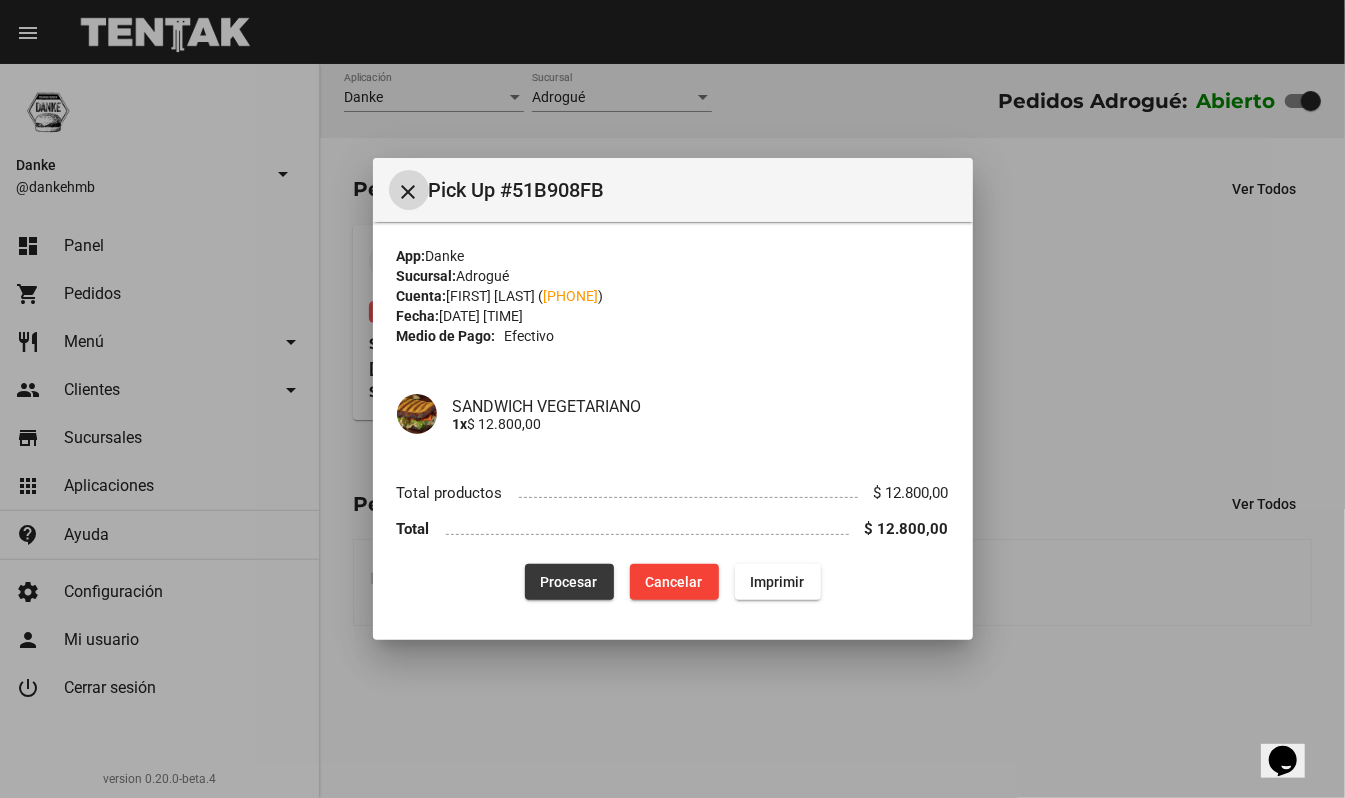 click on "Procesar" at bounding box center (569, 582) 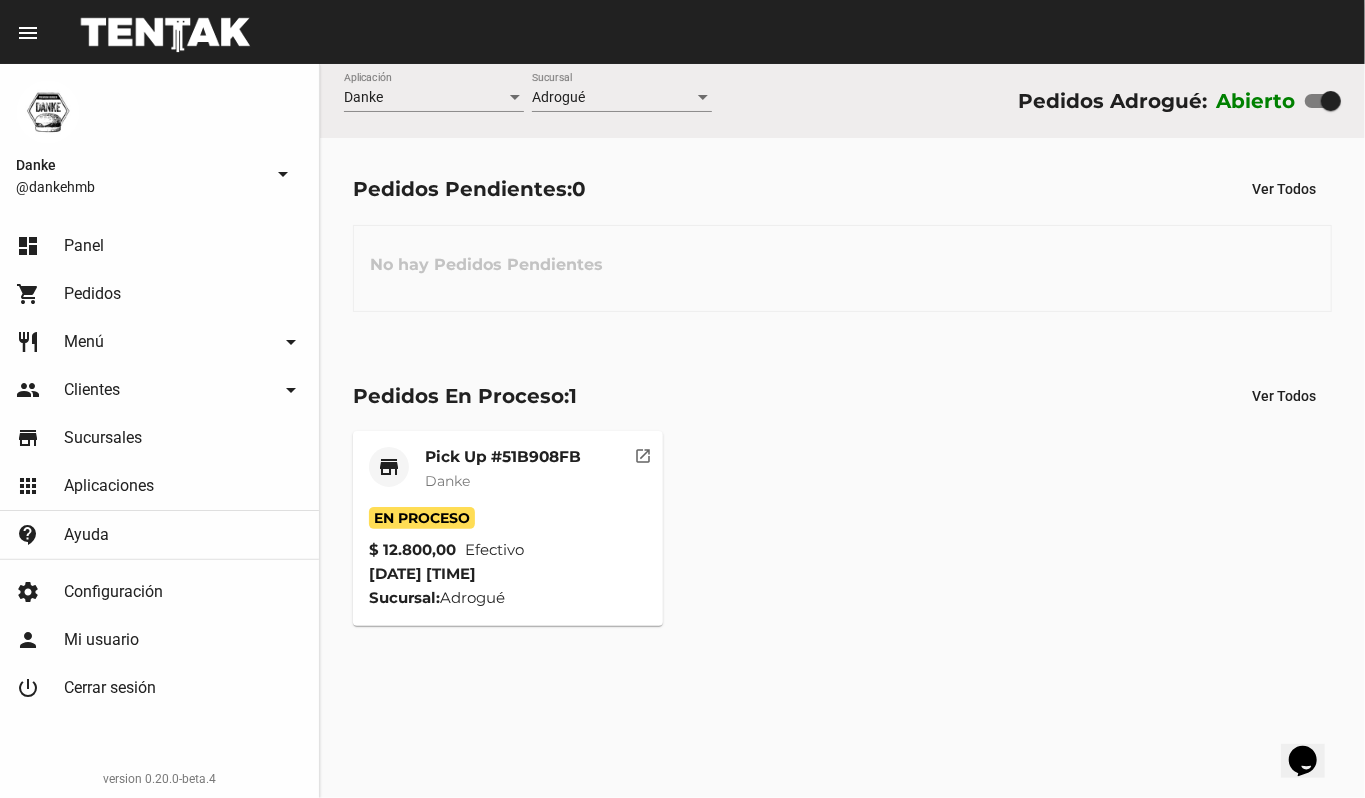 click on "store Pick Up #[ID] Danke En Proceso $[PRICE] Efectivo  [DATE] [TIME] Sucursal:  [LOCATION]  open_in_new" at bounding box center (508, 528) 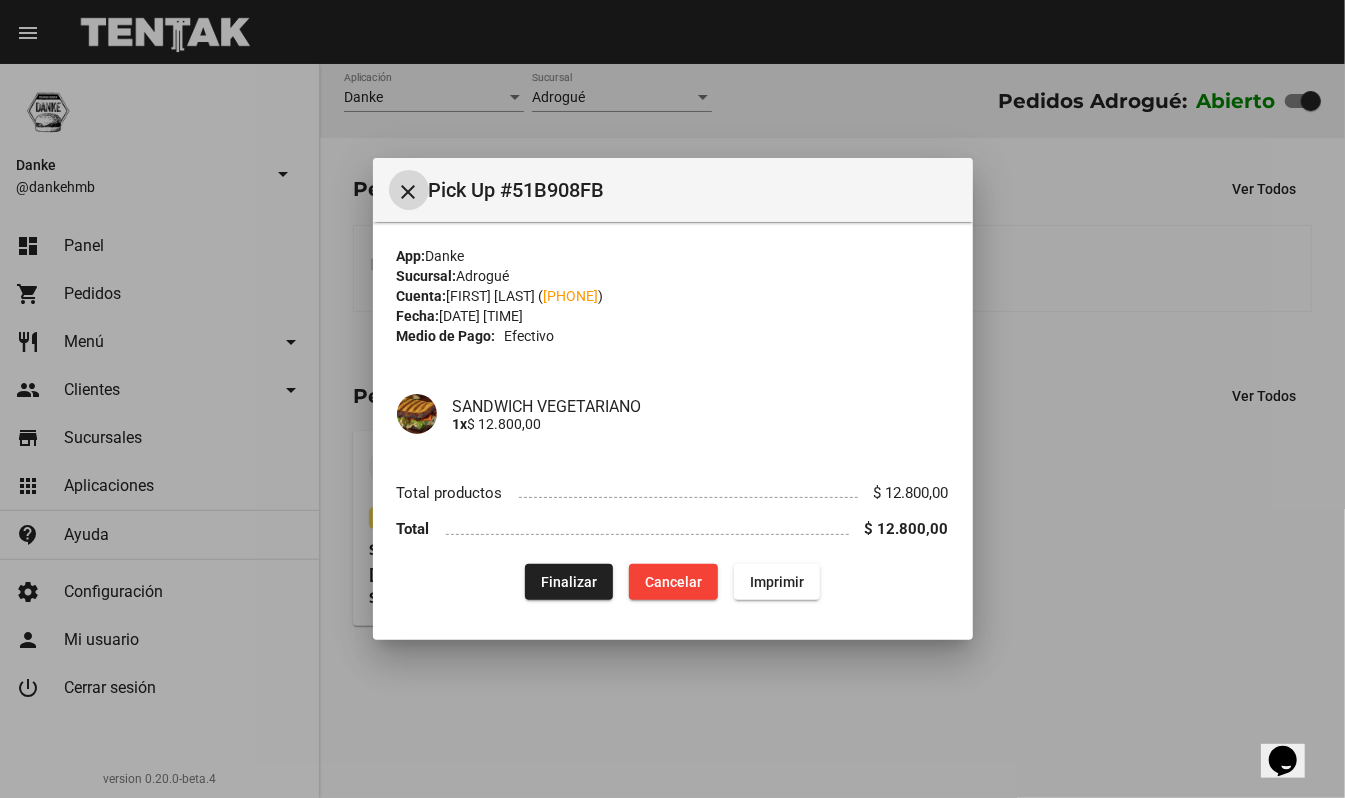click on "Finalizar" at bounding box center [569, 582] 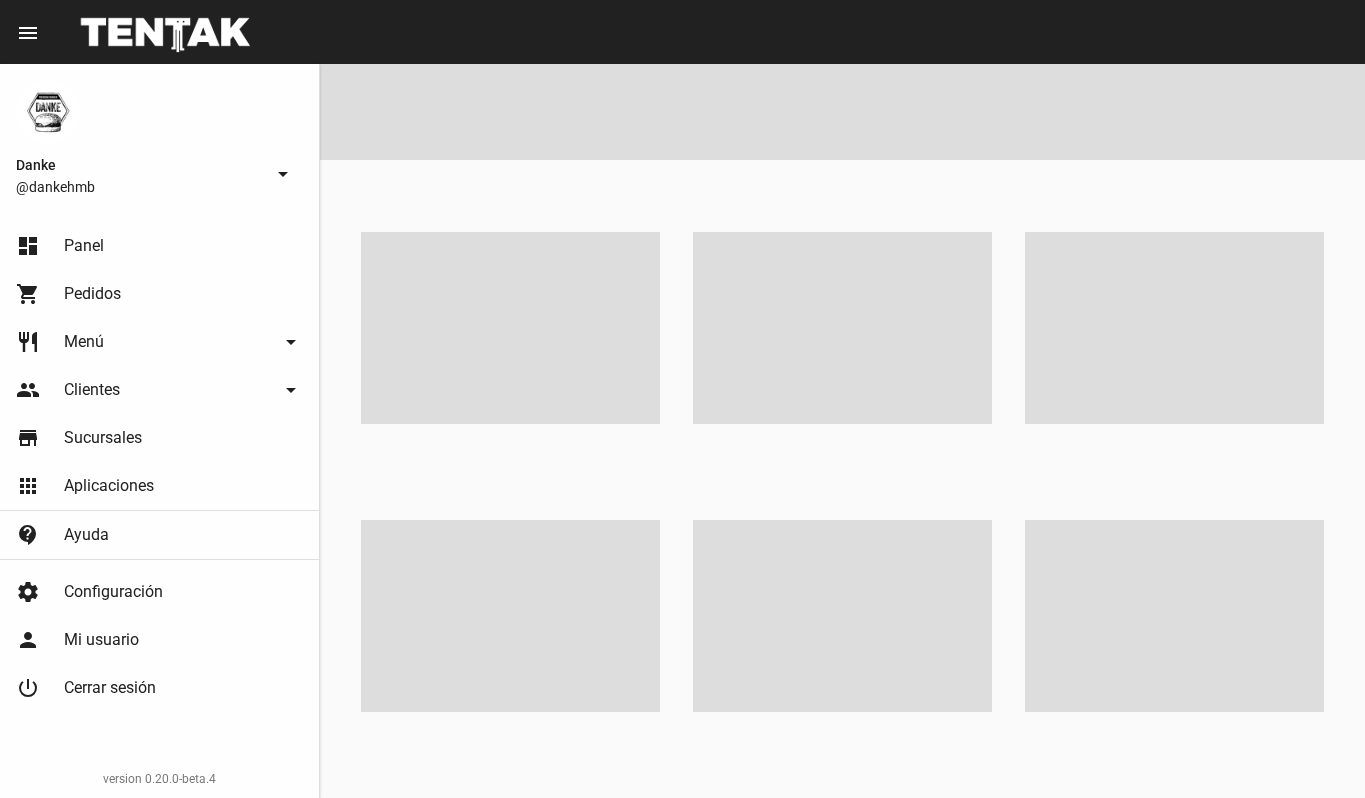 scroll, scrollTop: 0, scrollLeft: 0, axis: both 